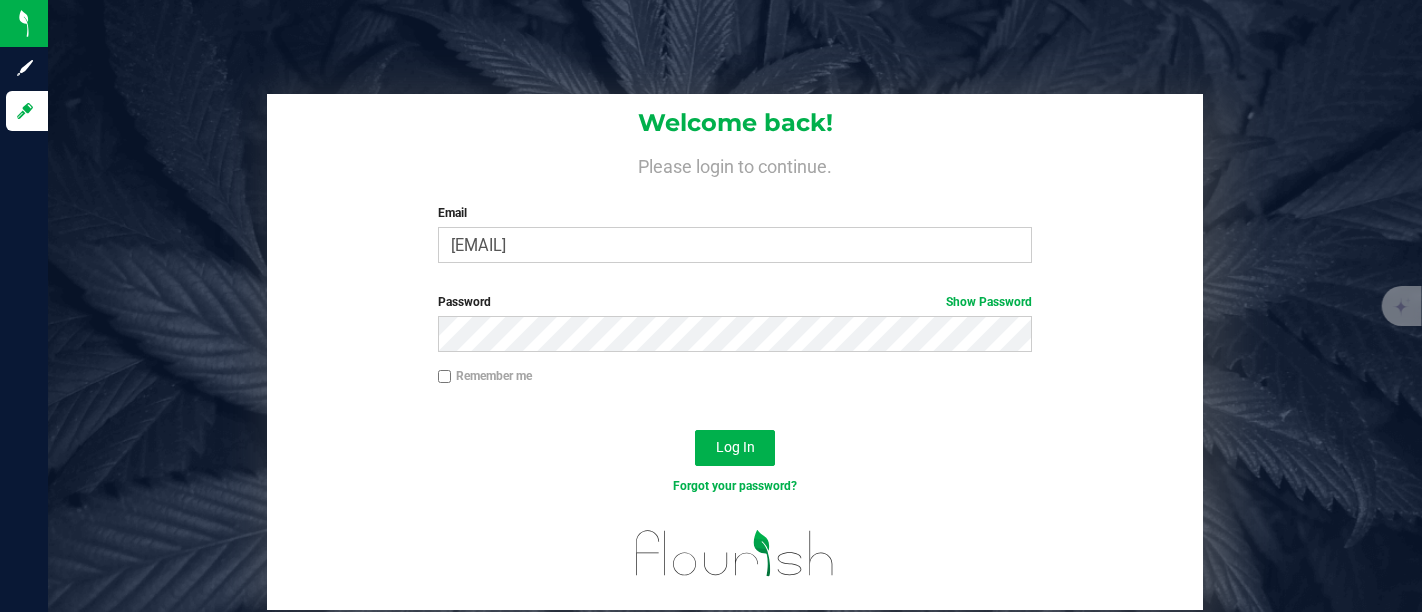 scroll, scrollTop: 0, scrollLeft: 0, axis: both 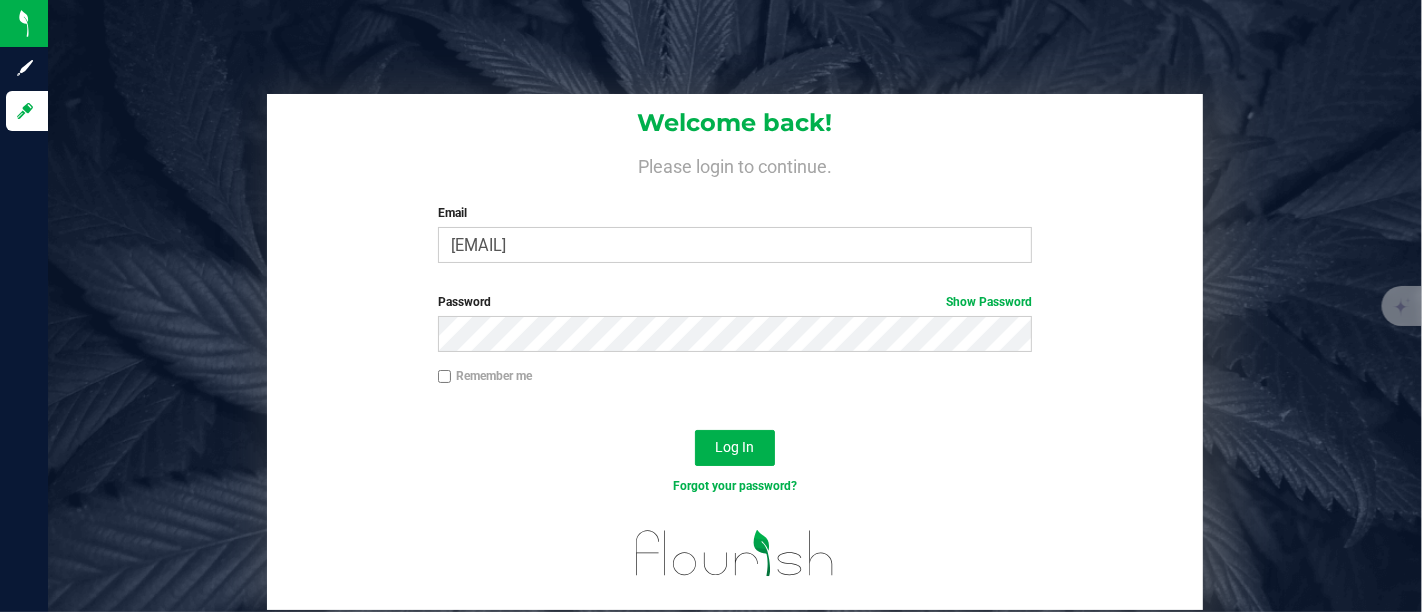 click on "Remember me" at bounding box center (735, 378) 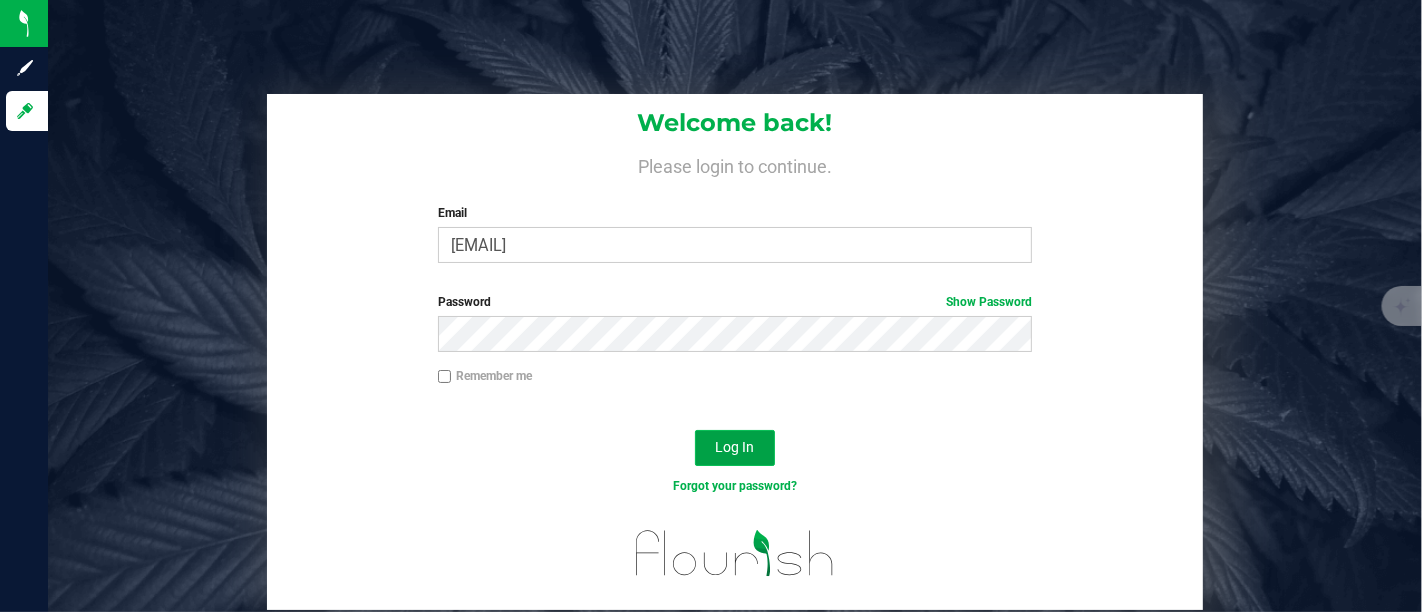 click on "Log In" at bounding box center [735, 447] 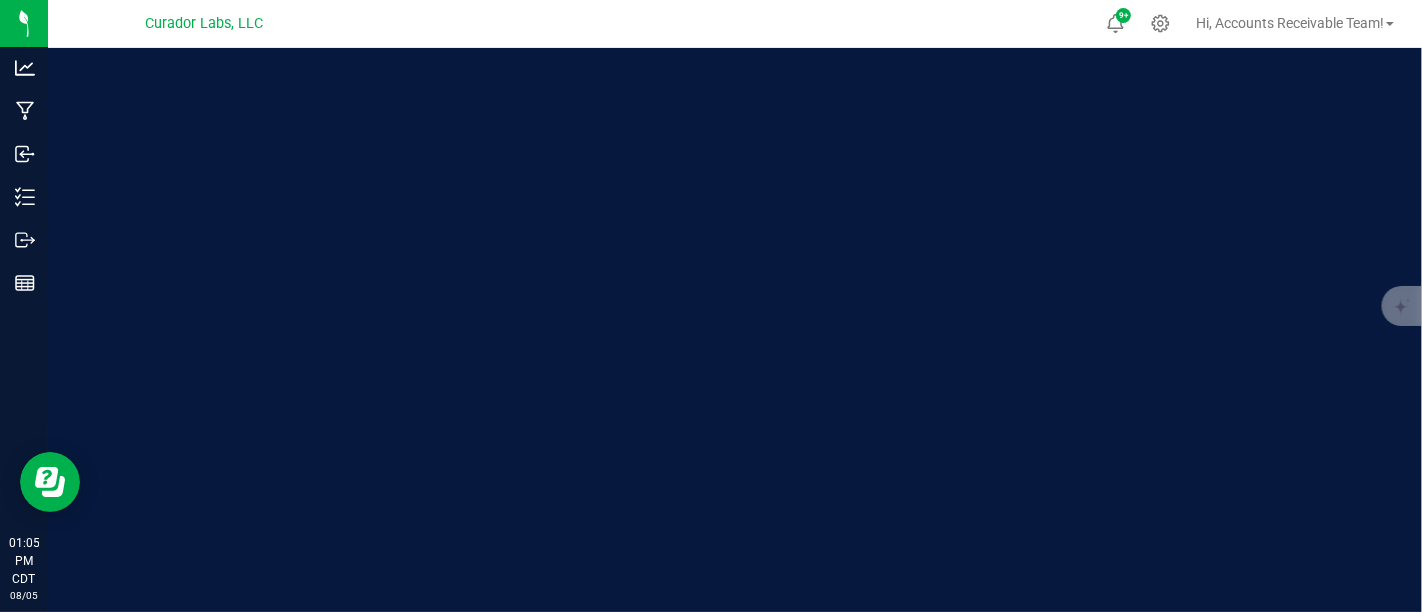 scroll, scrollTop: 0, scrollLeft: 0, axis: both 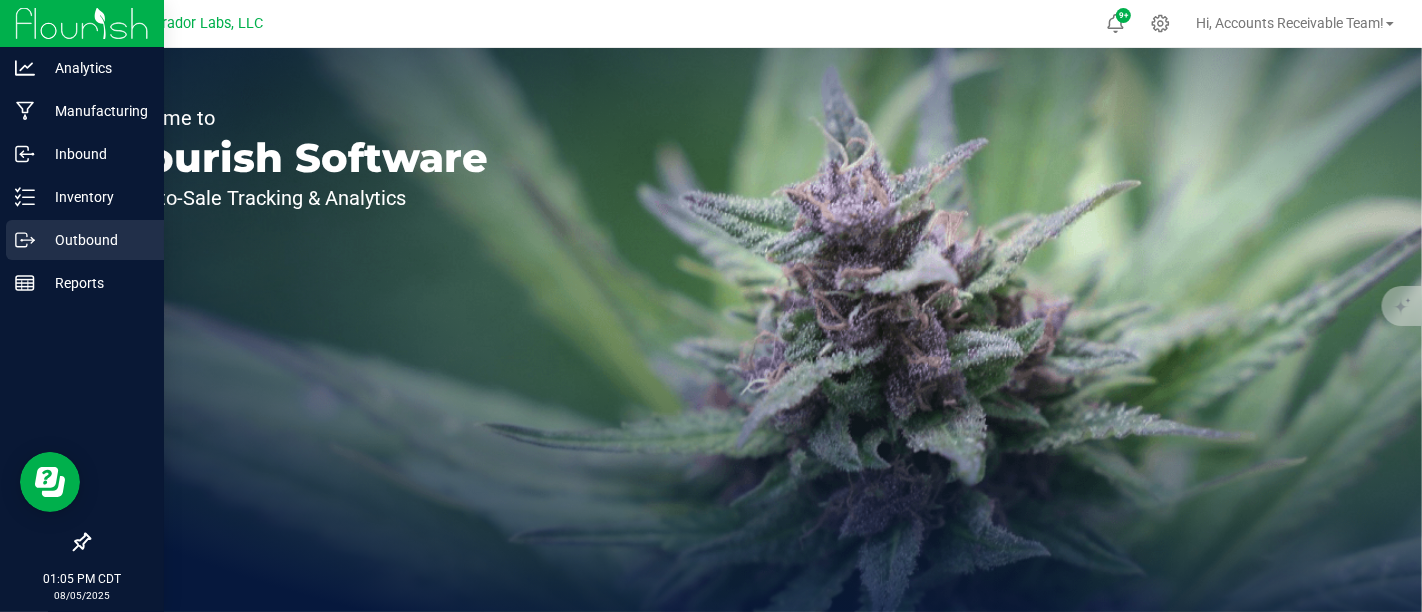 click on "Outbound" at bounding box center [95, 240] 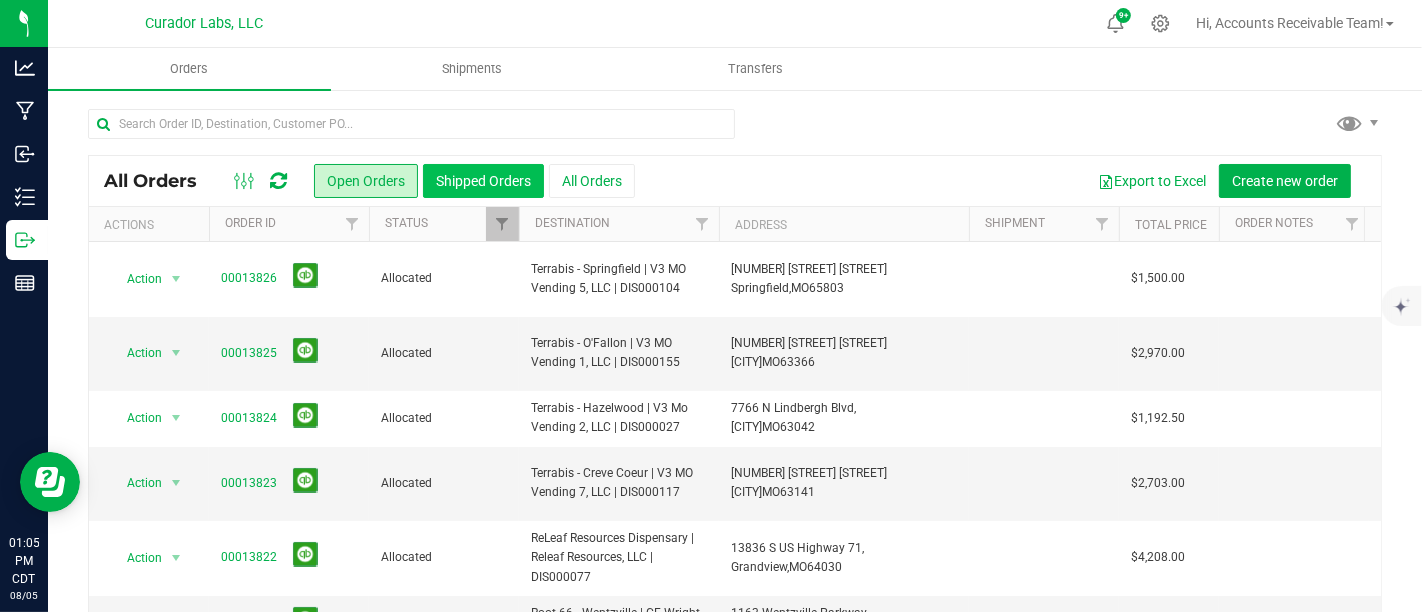 click on "Shipped Orders" at bounding box center [483, 181] 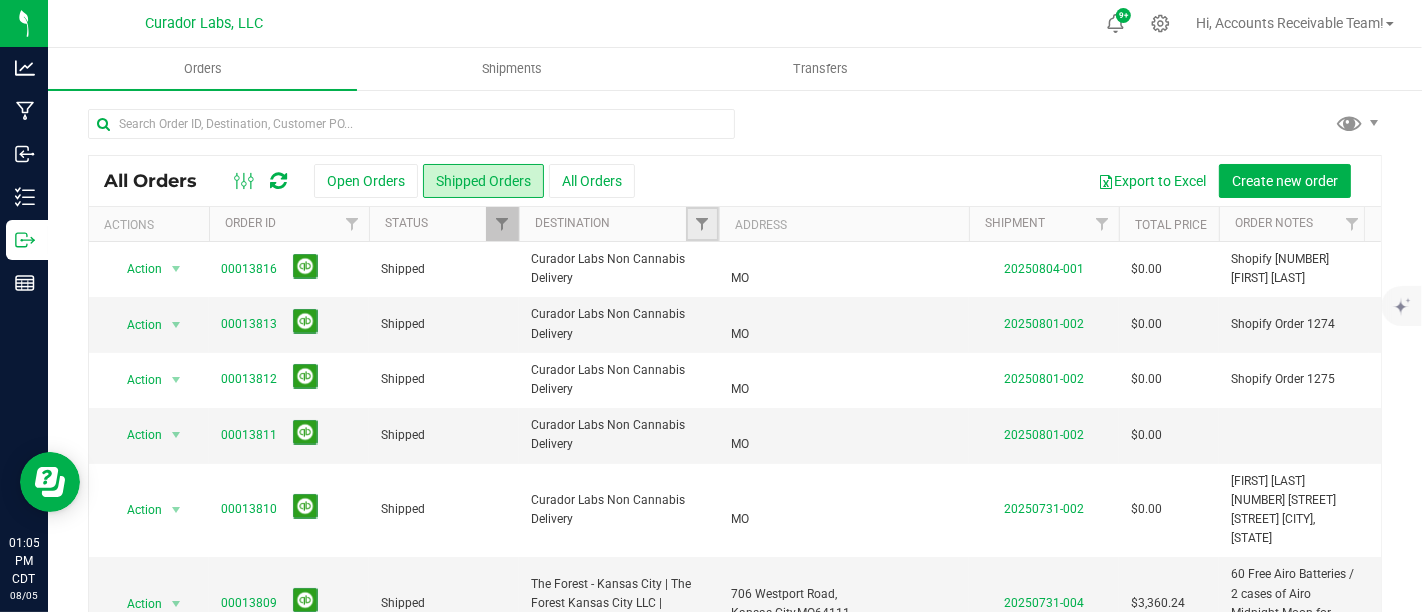 click at bounding box center [702, 224] 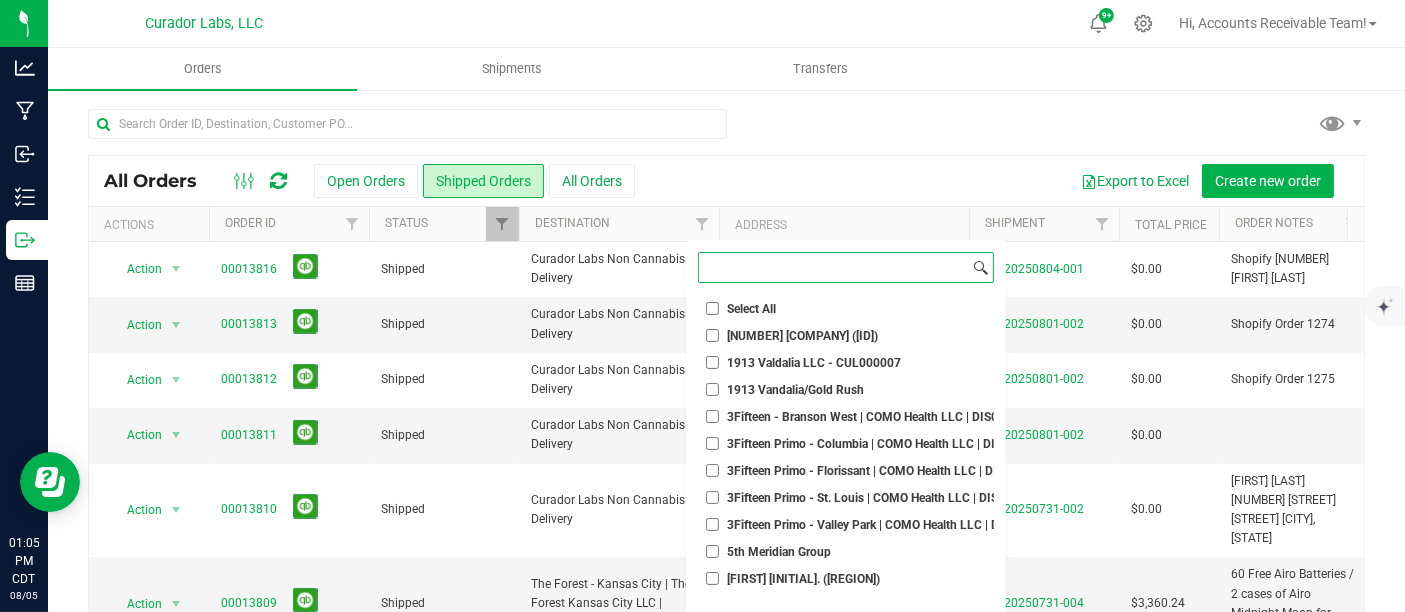 click at bounding box center [834, 267] 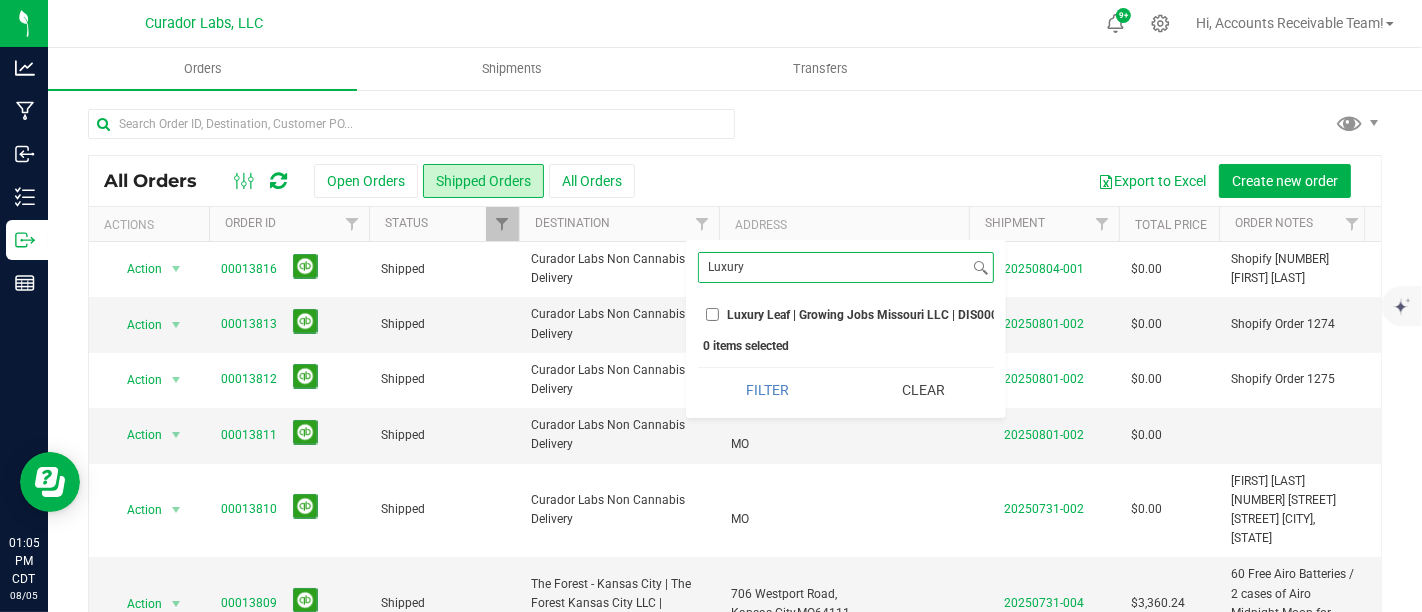 type on "Luxury" 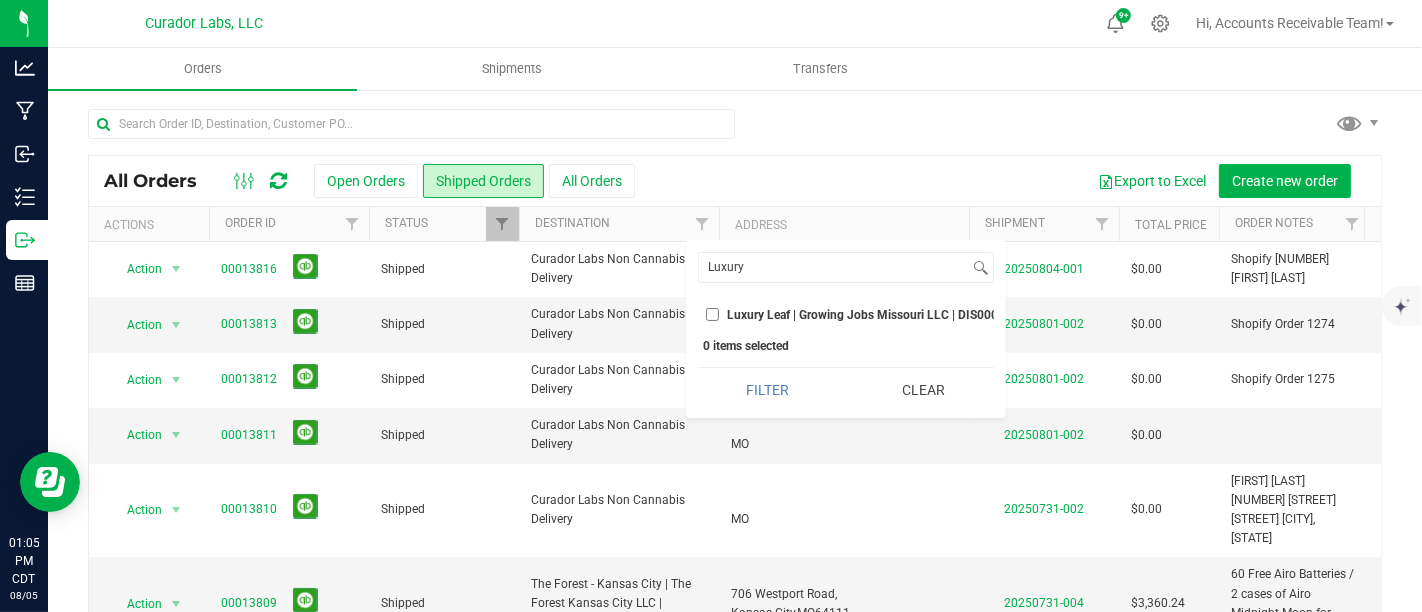click on "Luxury Leaf | Growing Jobs Missouri LLC | DIS000060" at bounding box center [712, 314] 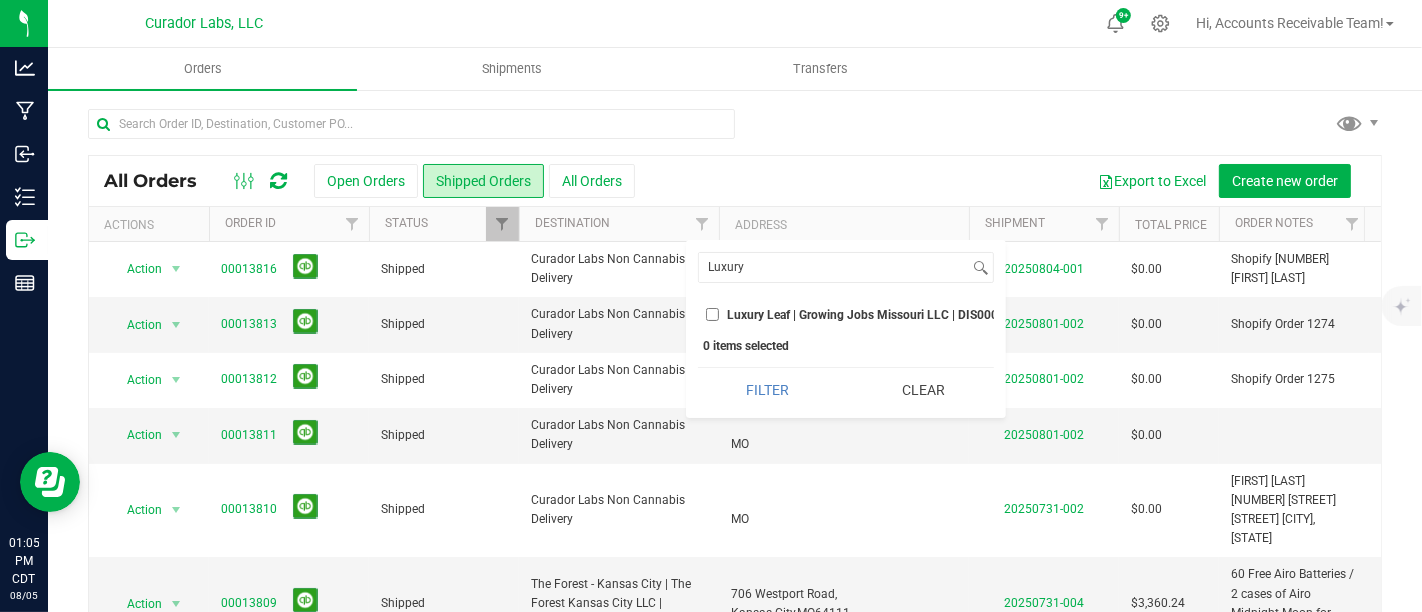 checkbox on "true" 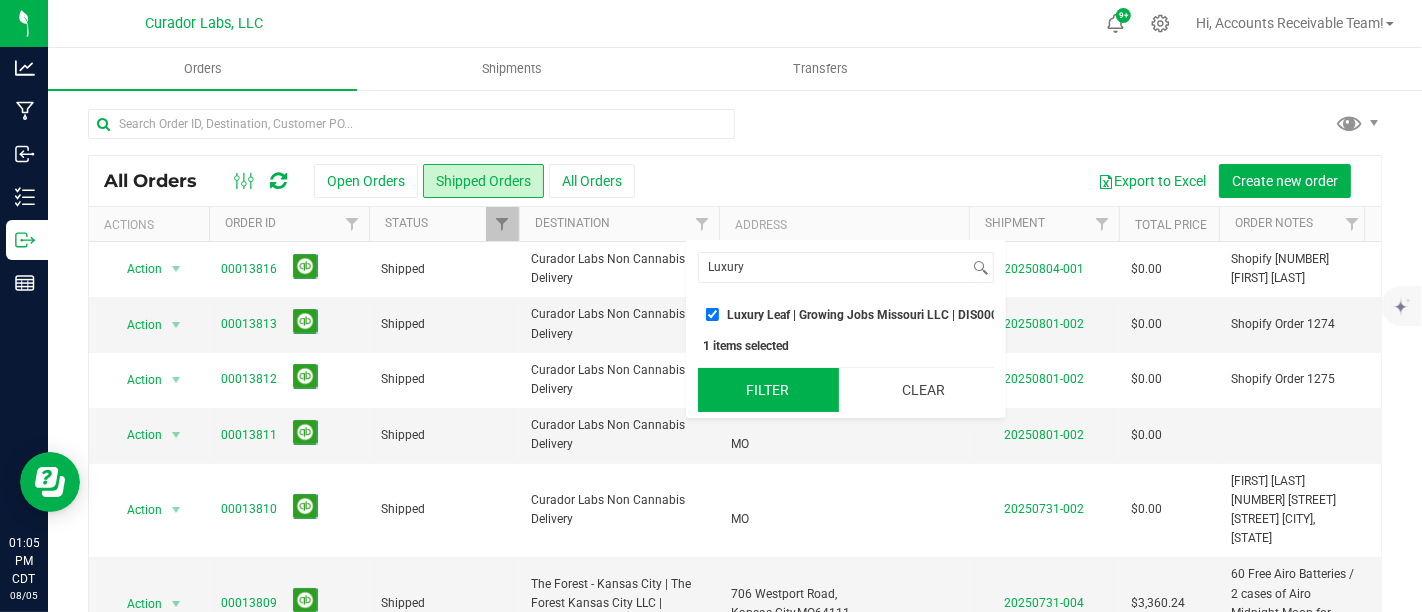 click on "Filter" at bounding box center (768, 390) 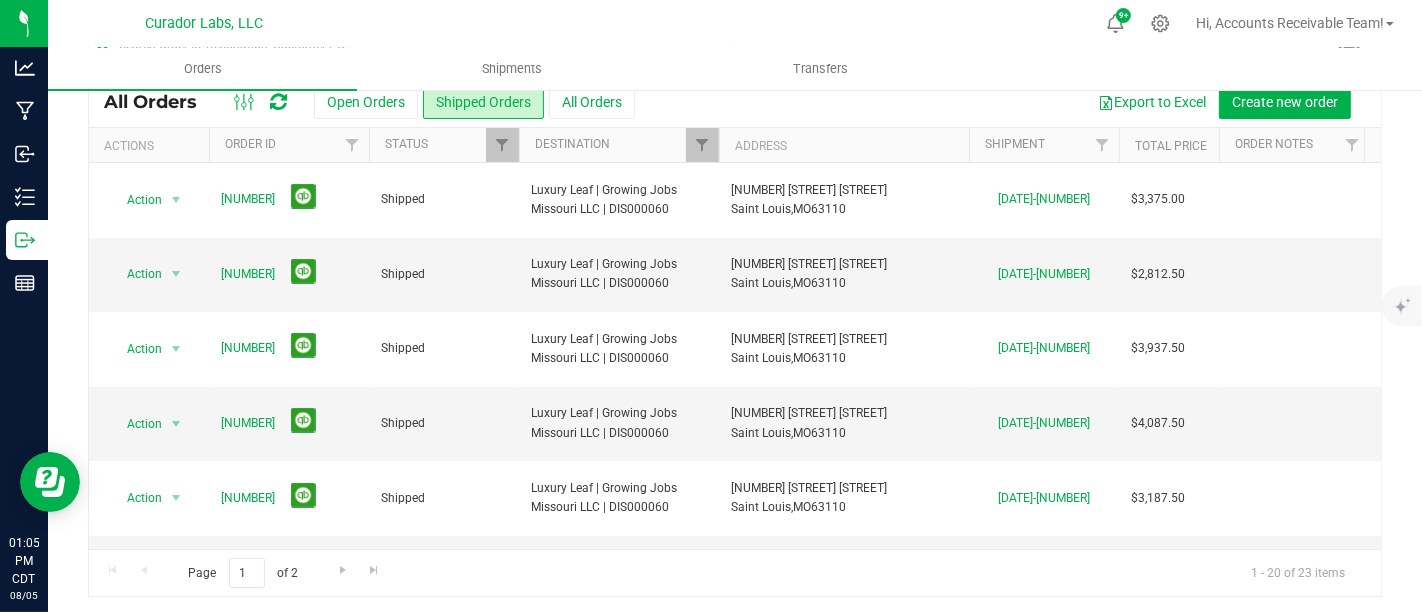 scroll, scrollTop: 81, scrollLeft: 0, axis: vertical 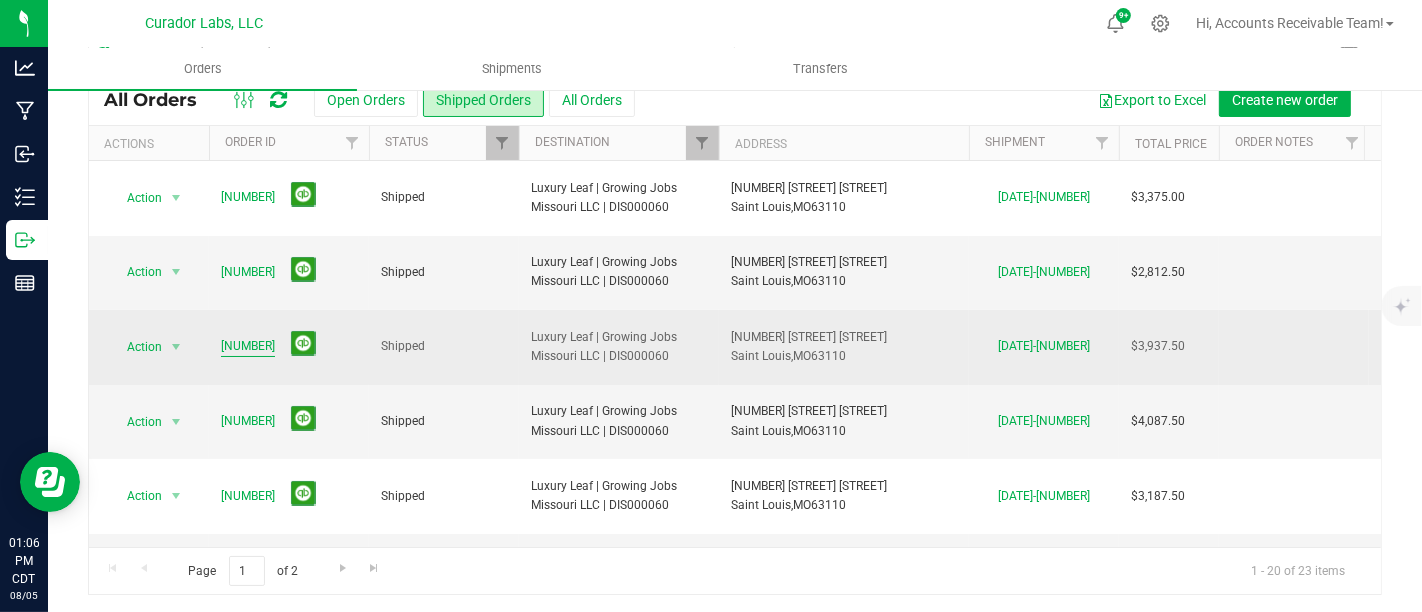 click on "[NUMBER]" at bounding box center [248, 346] 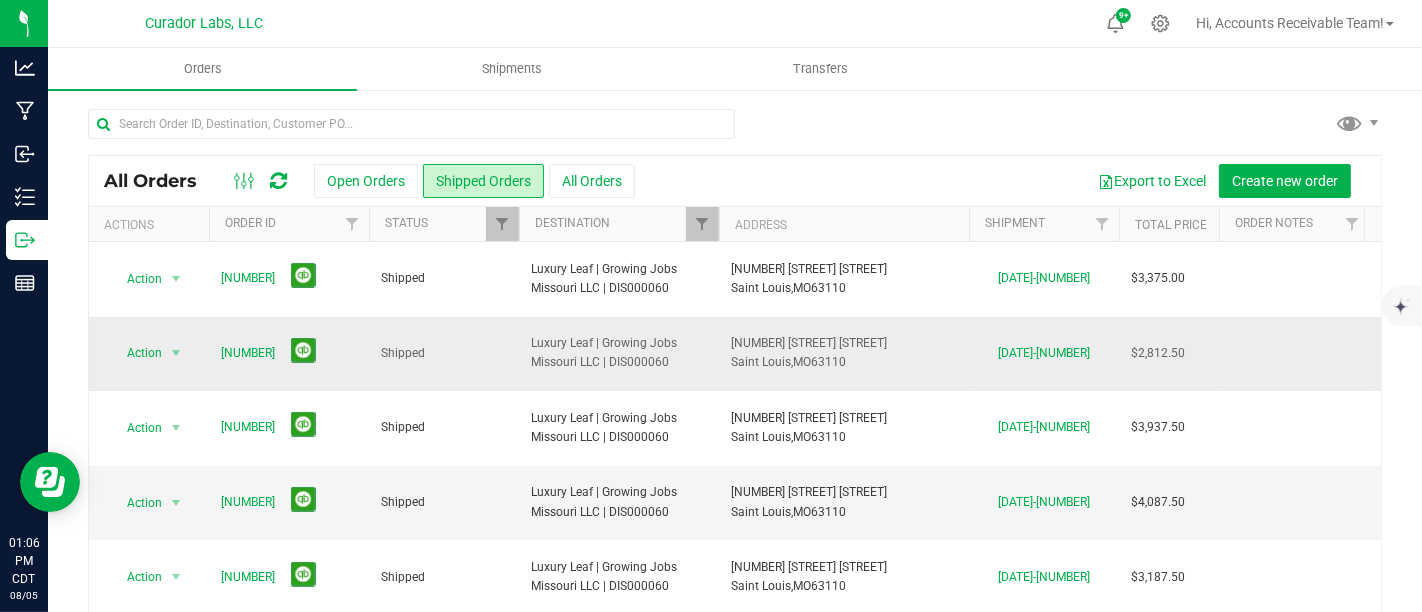 click on "[NUMBER]" at bounding box center [289, 353] 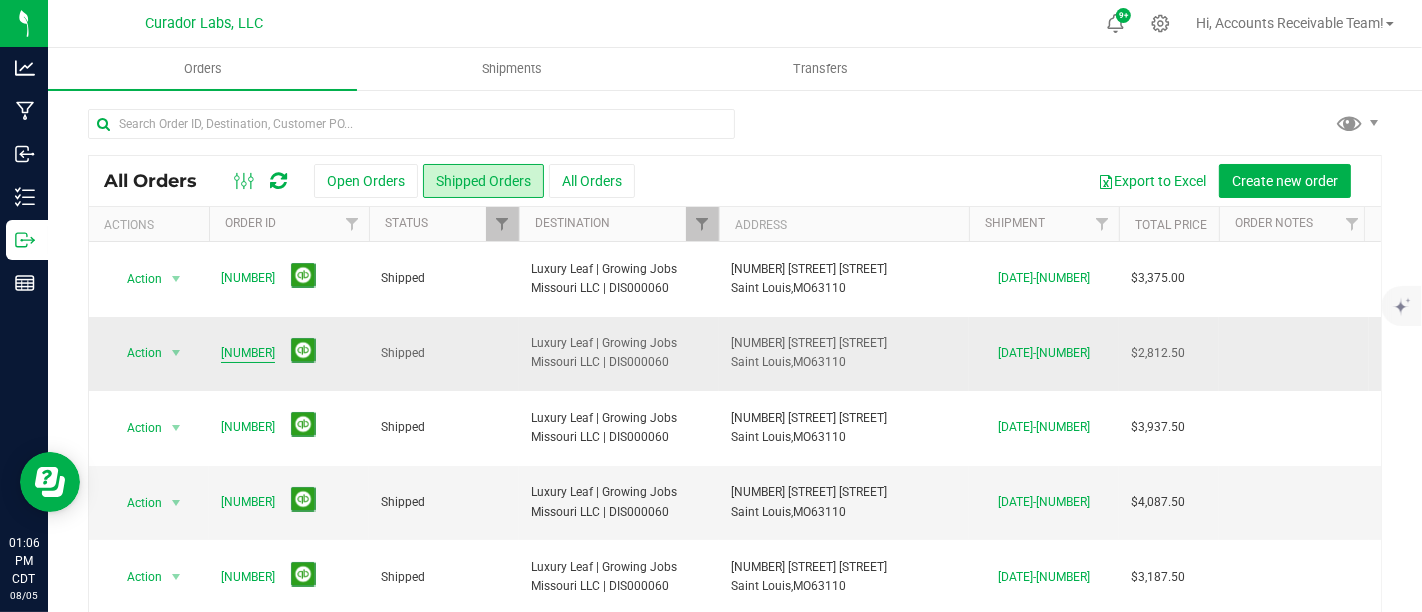 click on "[NUMBER]" at bounding box center (248, 353) 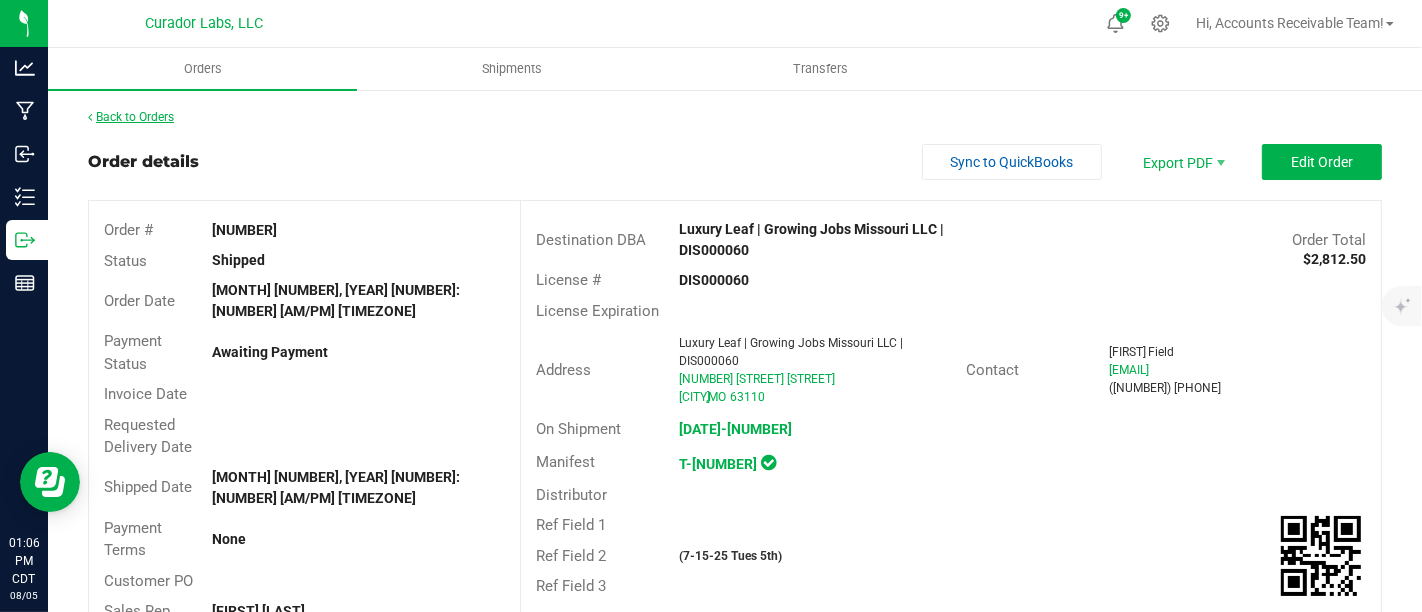 click on "Back to Orders" at bounding box center (131, 117) 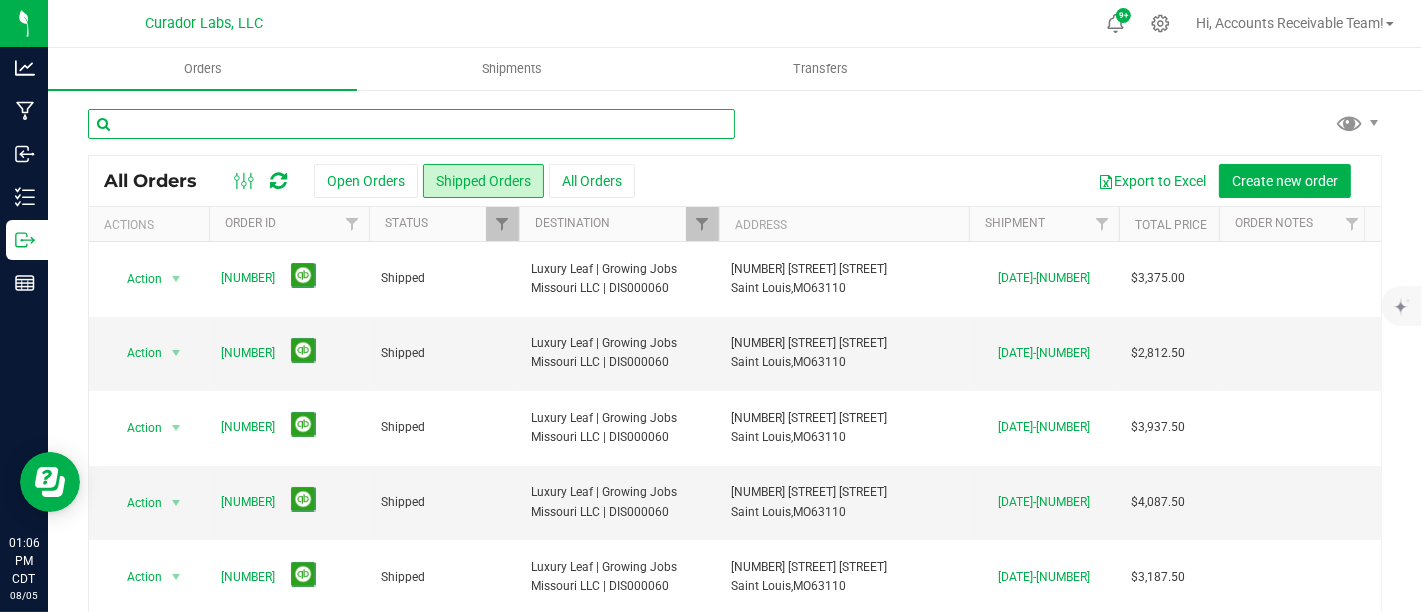 click at bounding box center [411, 124] 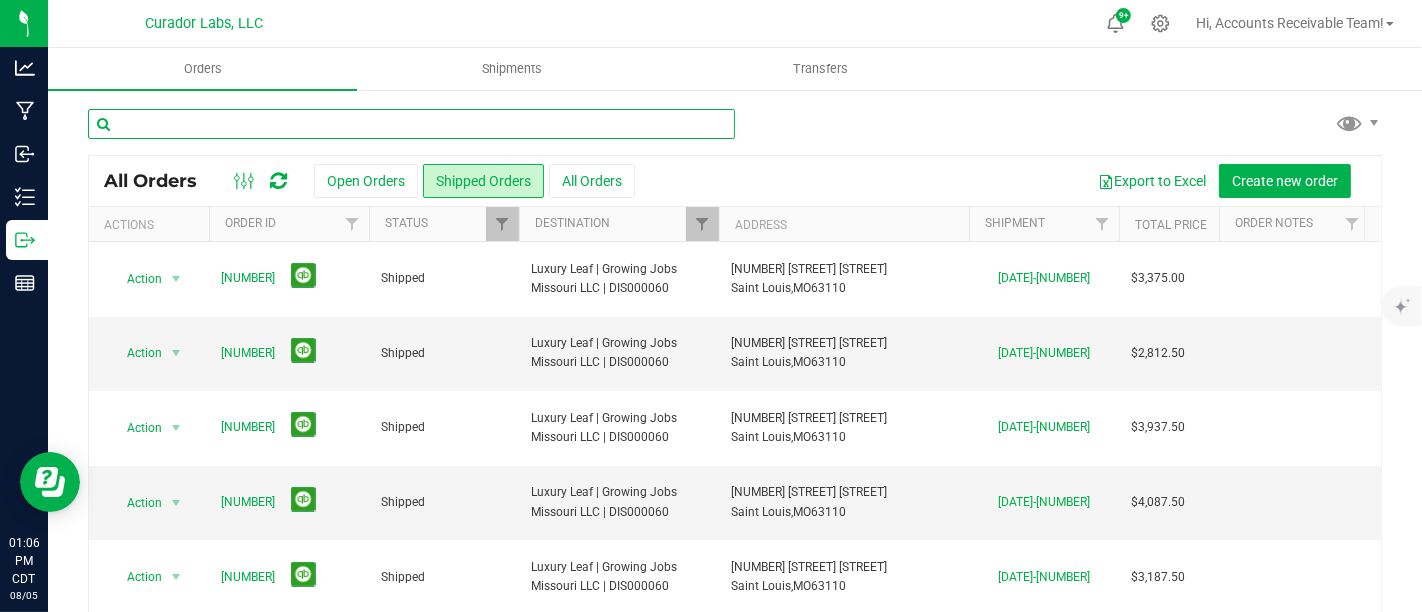 paste on "[HEX_STRING]" 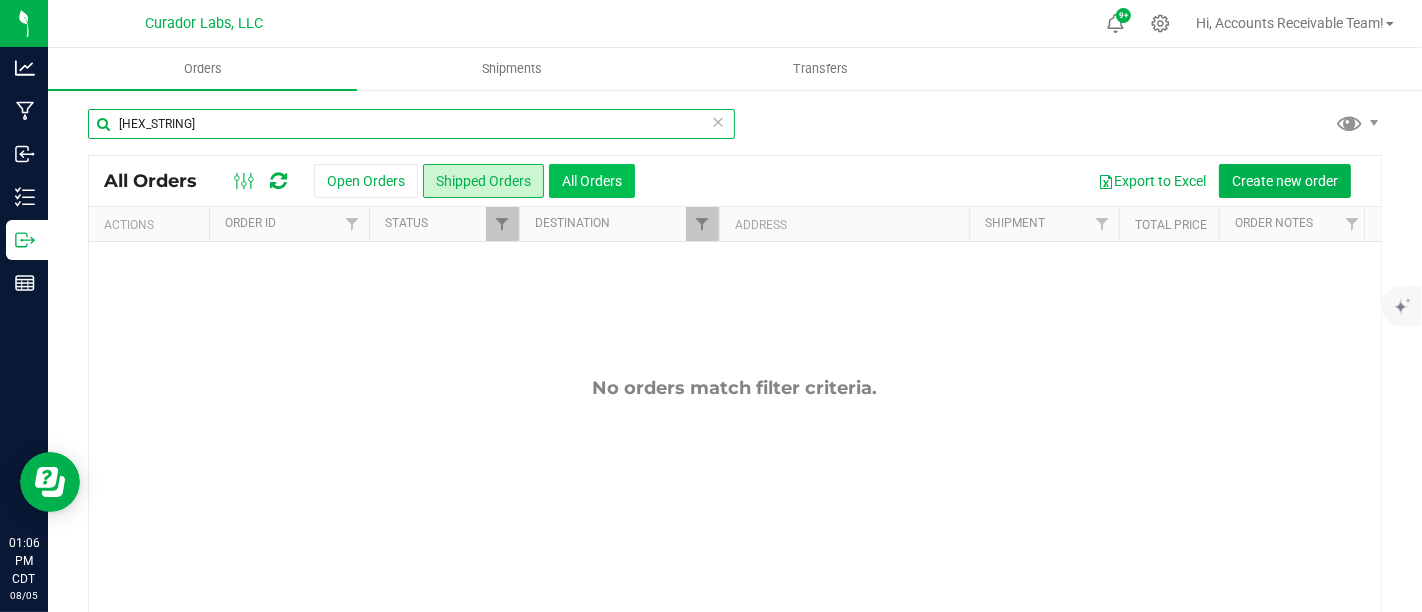 type on "[HEX_STRING]" 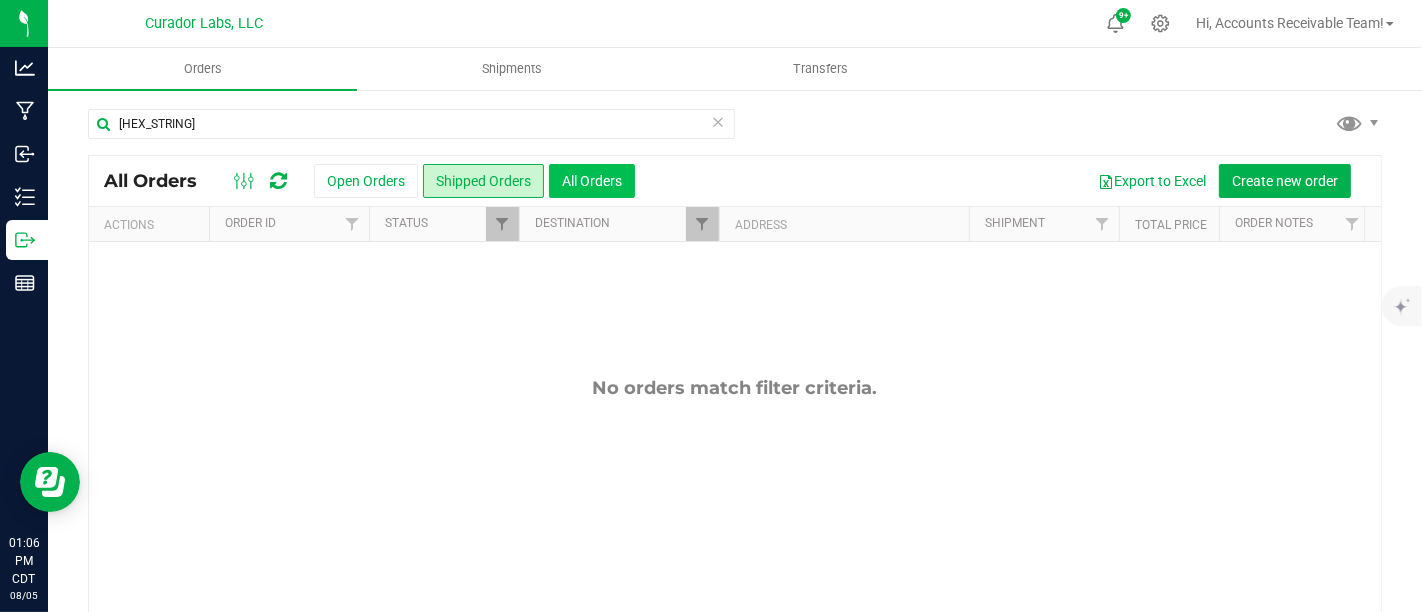 click on "All Orders" at bounding box center (592, 181) 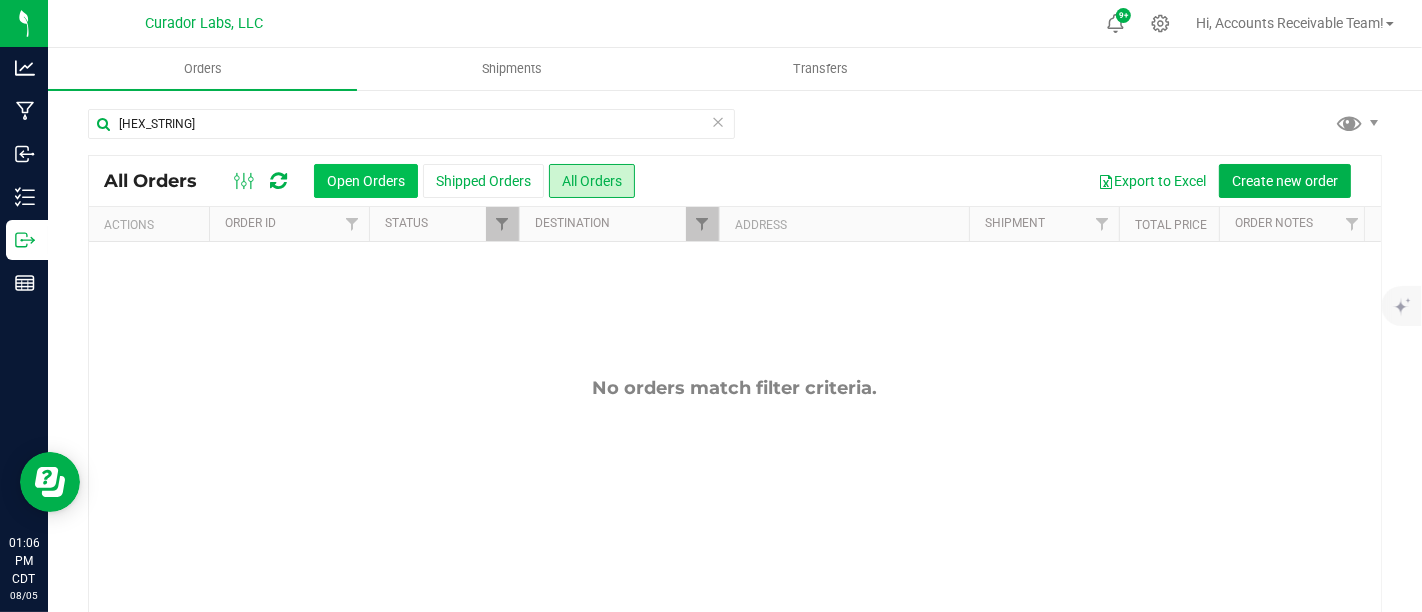 click on "Open Orders" at bounding box center (366, 181) 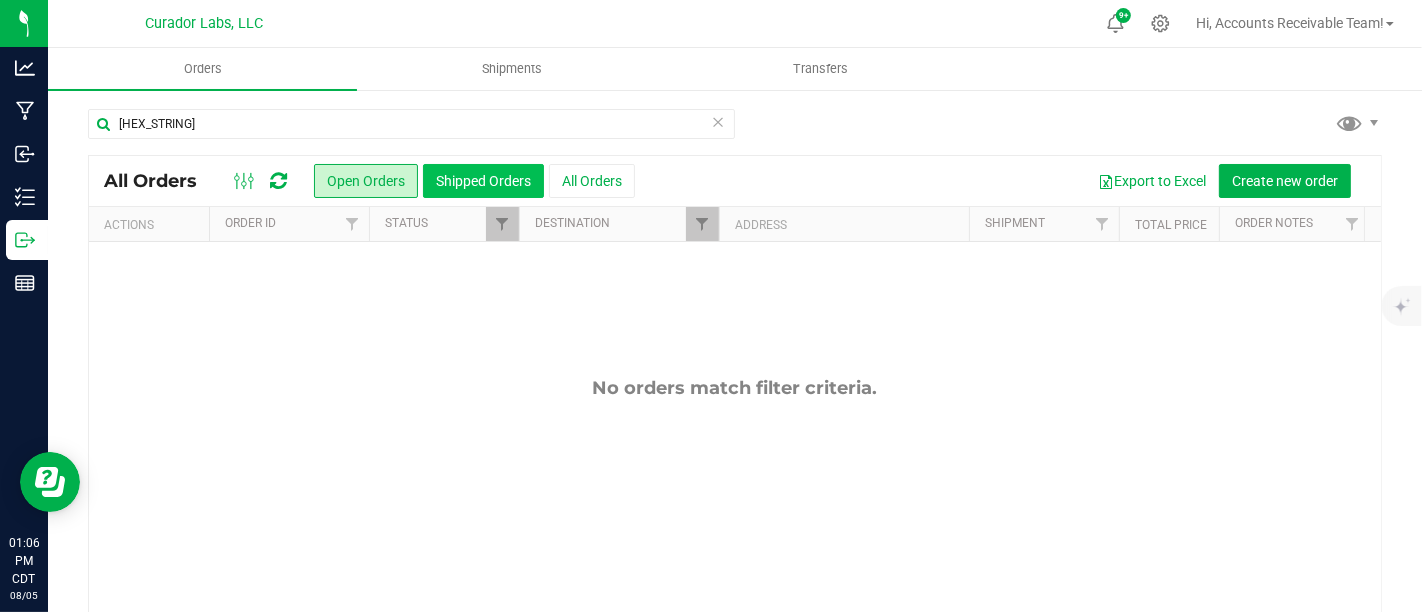 click on "Shipped Orders" at bounding box center [483, 181] 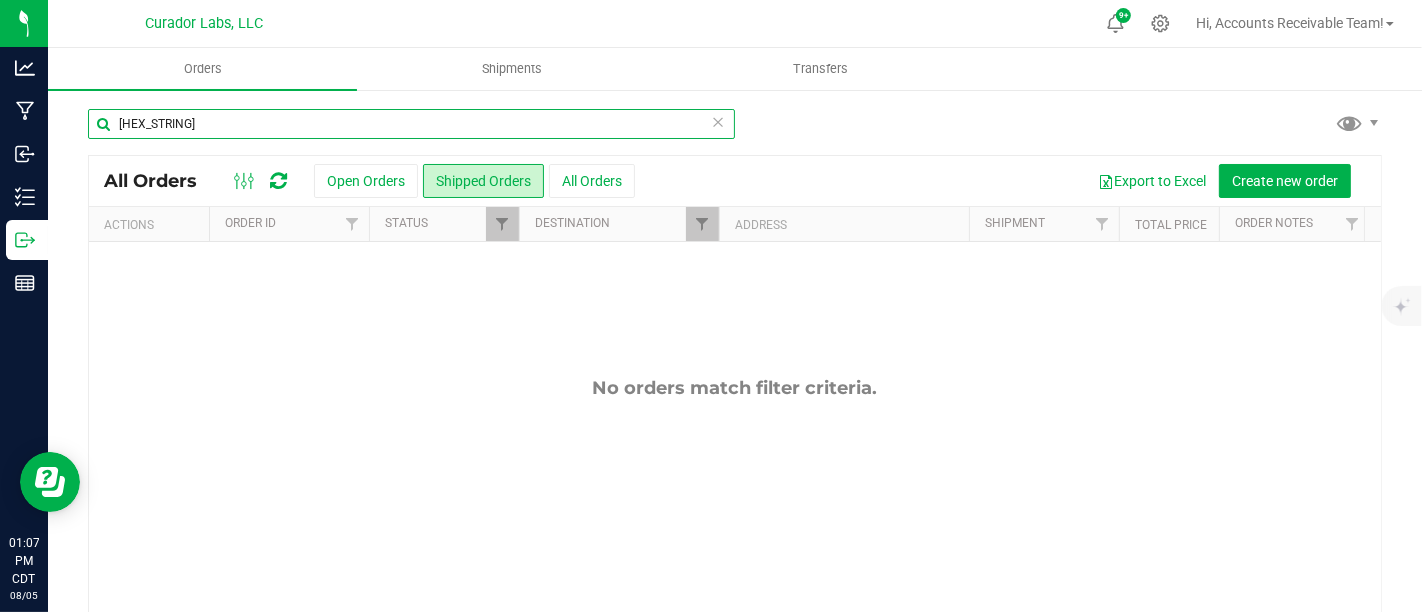 drag, startPoint x: 198, startPoint y: 125, endPoint x: 62, endPoint y: 125, distance: 136 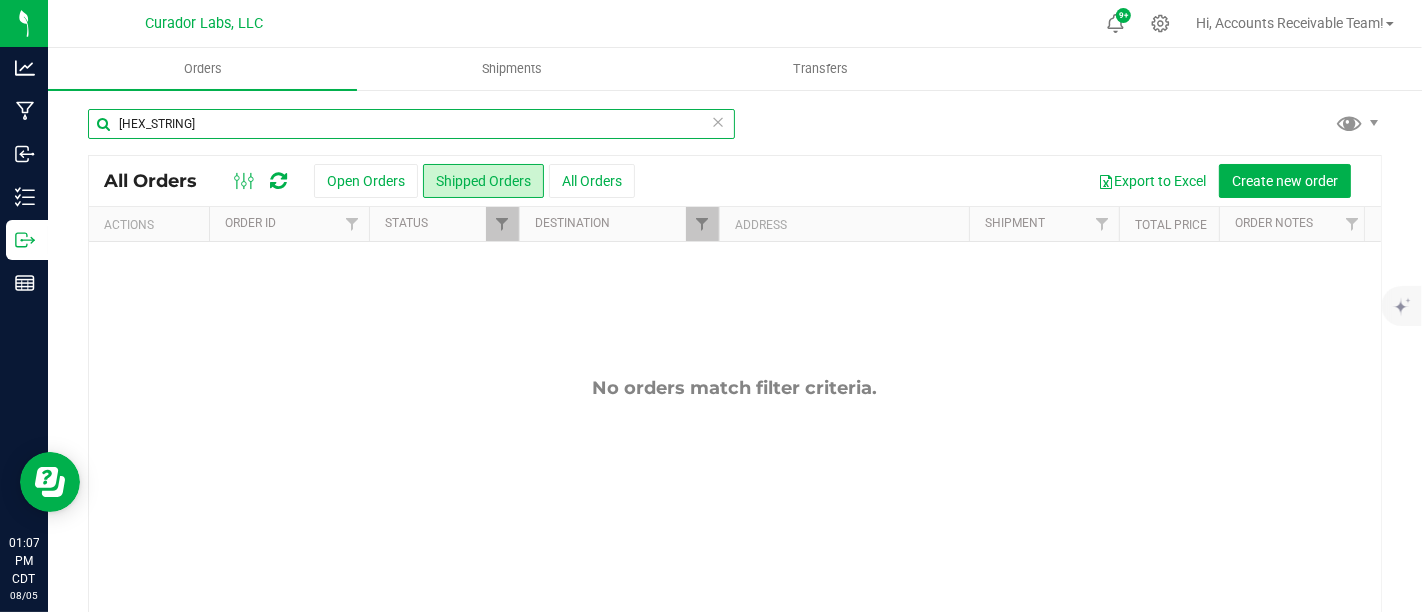 click on "[HEX_STRING]
All Orders
Open Orders
Shipped Orders
All Orders
Export to Excel
Create new order
Actions Order ID Status Destination Address Shipment Total Price Order Notes Order Date" at bounding box center (735, 392) 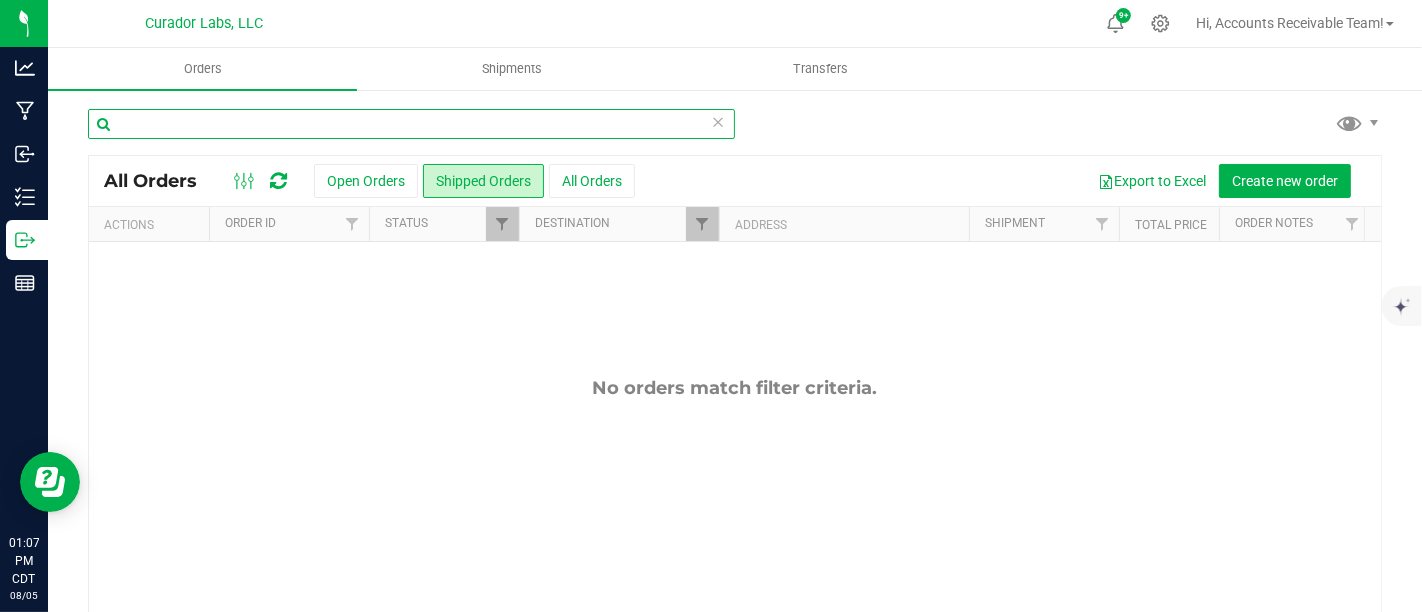 type 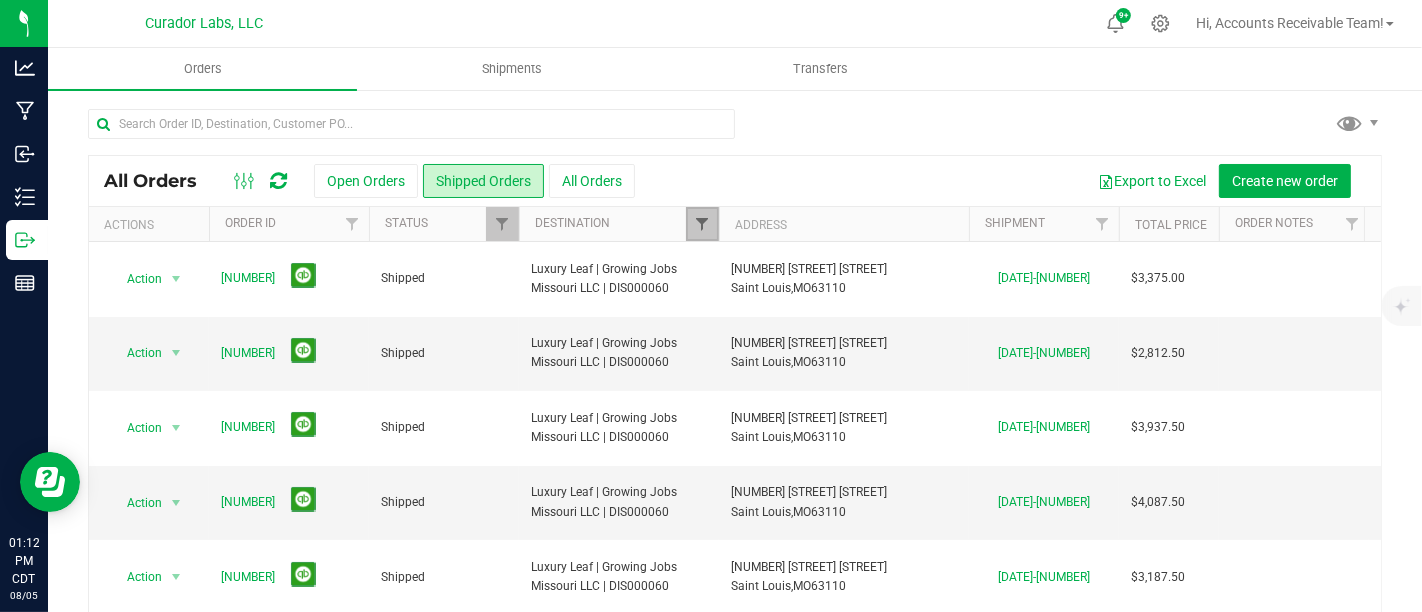 click at bounding box center [702, 224] 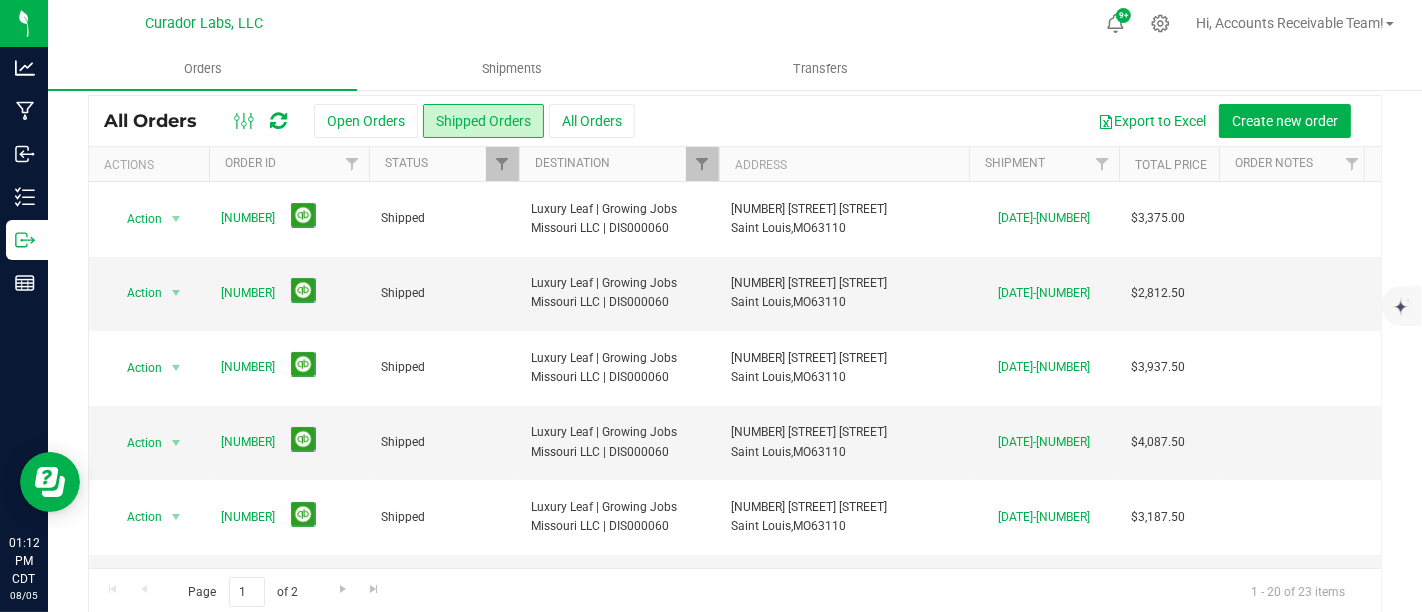 scroll, scrollTop: 82, scrollLeft: 0, axis: vertical 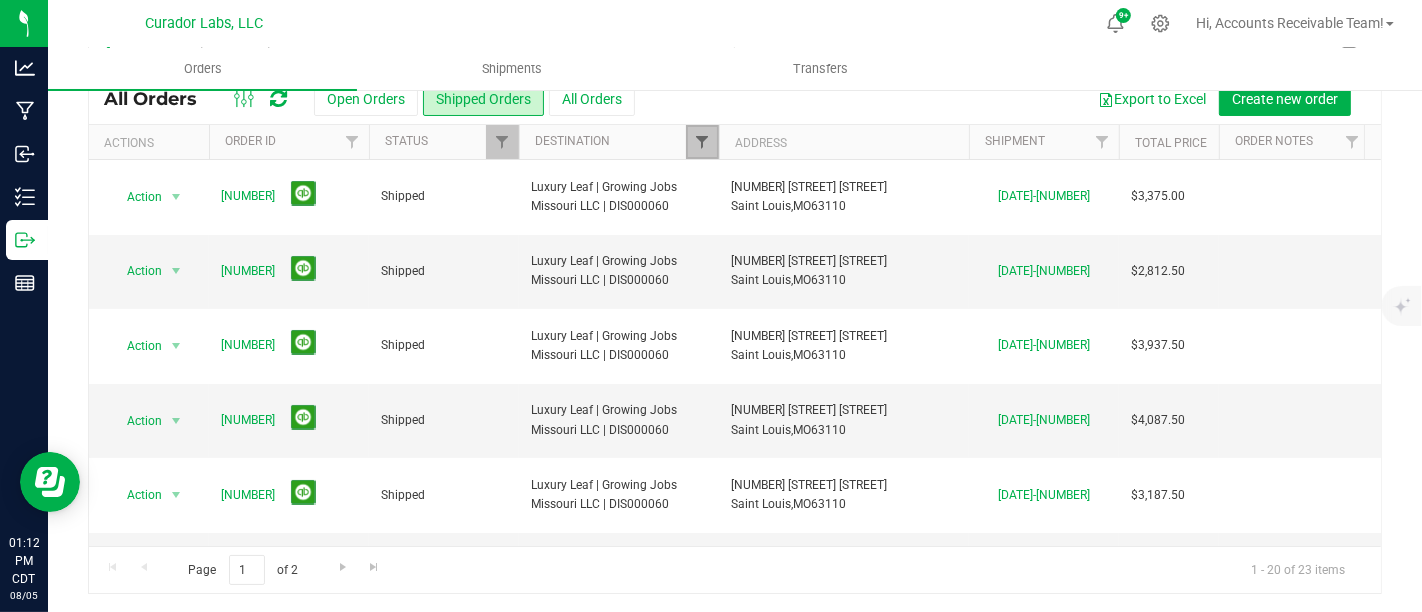 click at bounding box center [702, 142] 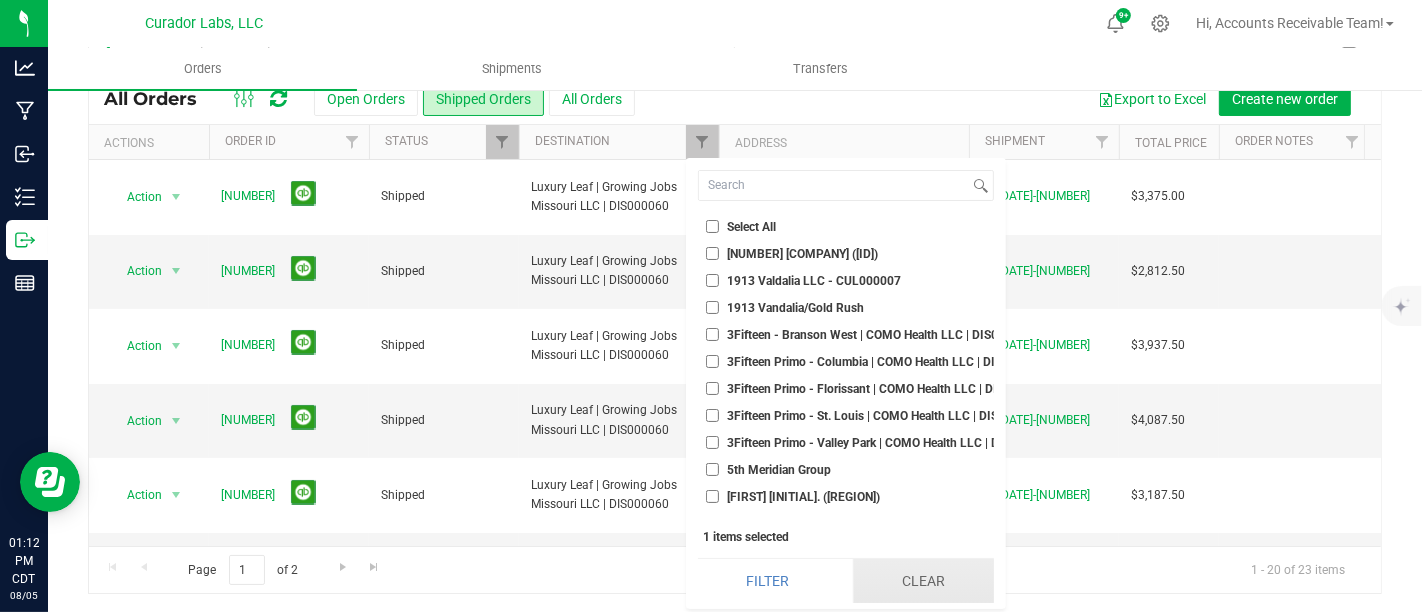 click on "Clear" at bounding box center [923, 581] 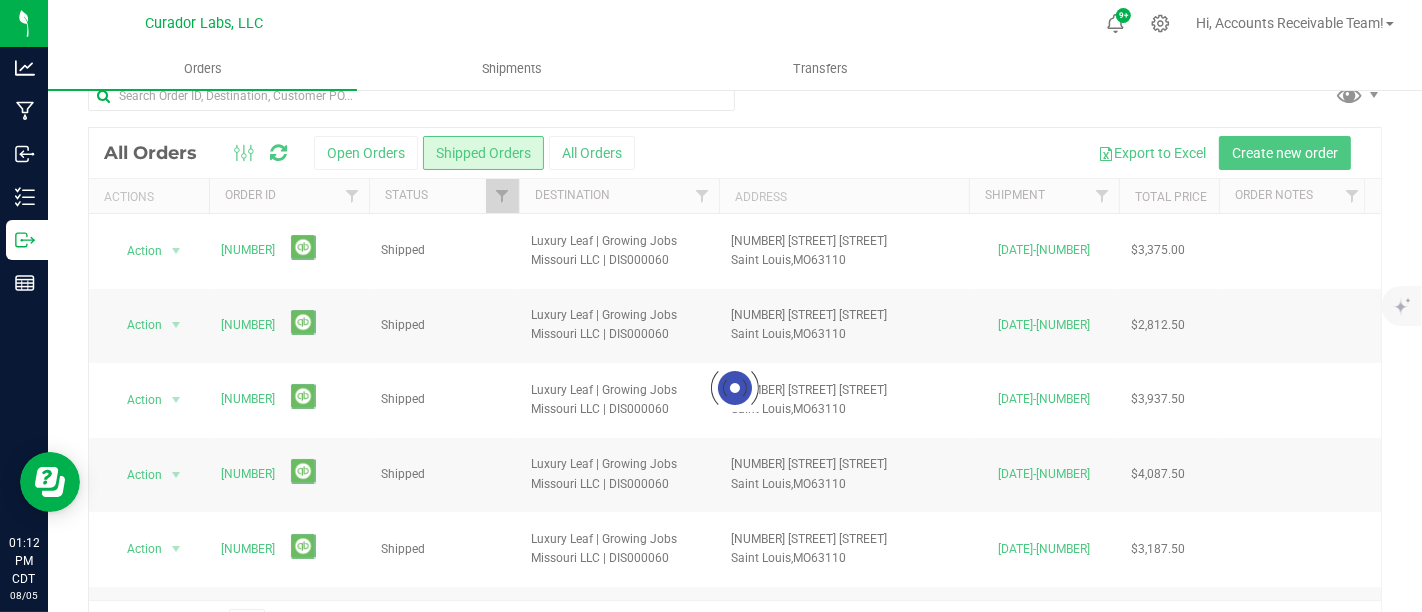 scroll, scrollTop: 0, scrollLeft: 0, axis: both 